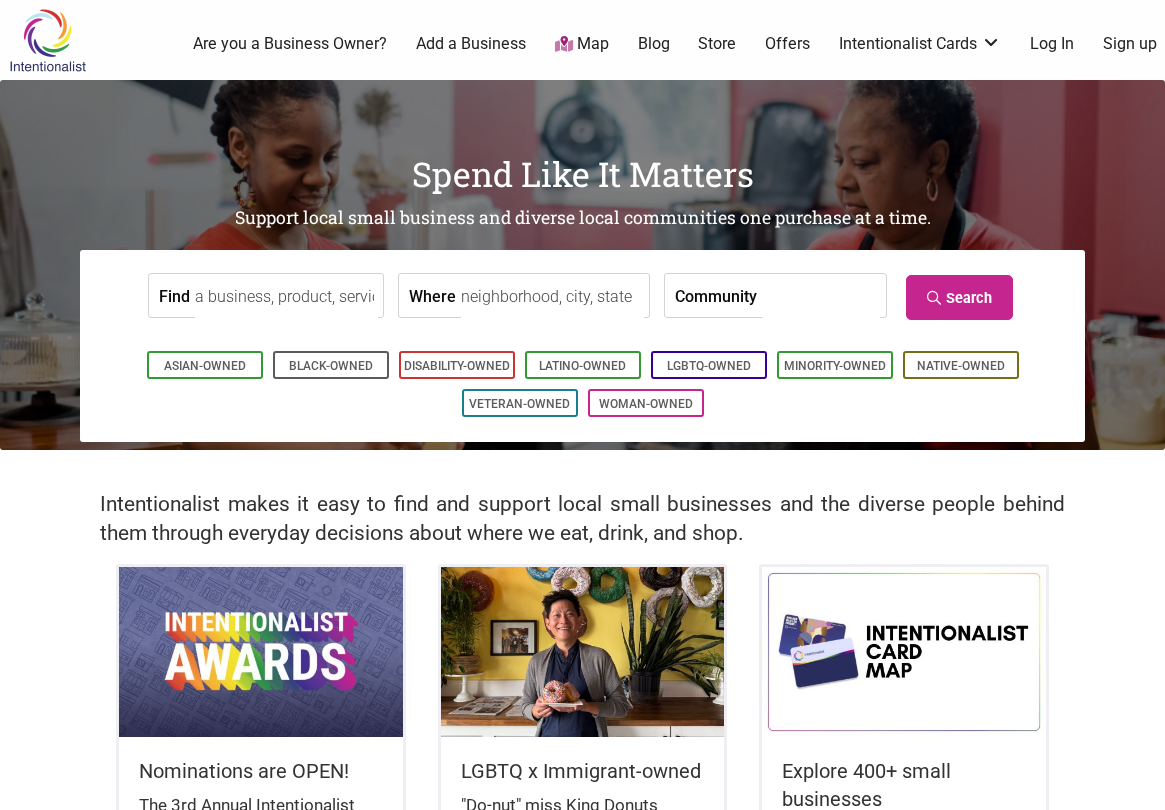 scroll, scrollTop: 0, scrollLeft: 0, axis: both 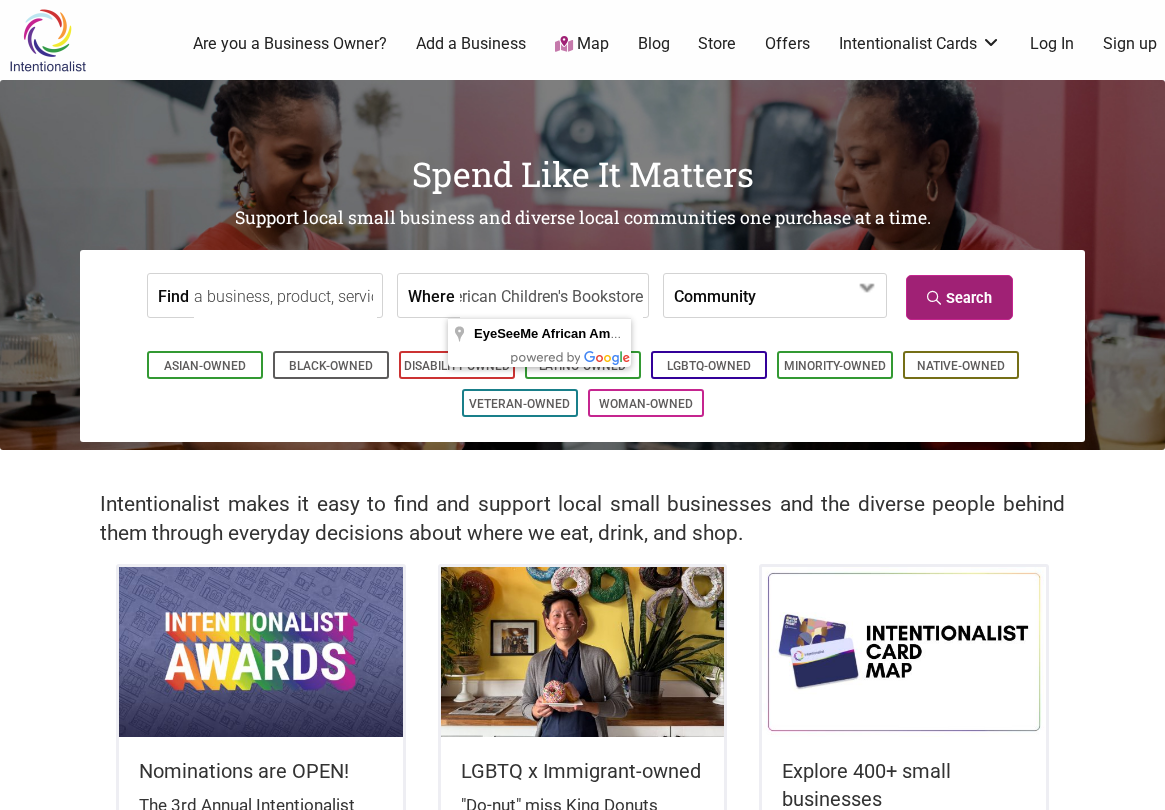 type on "EyeSeeMe African American Children's Bookstore" 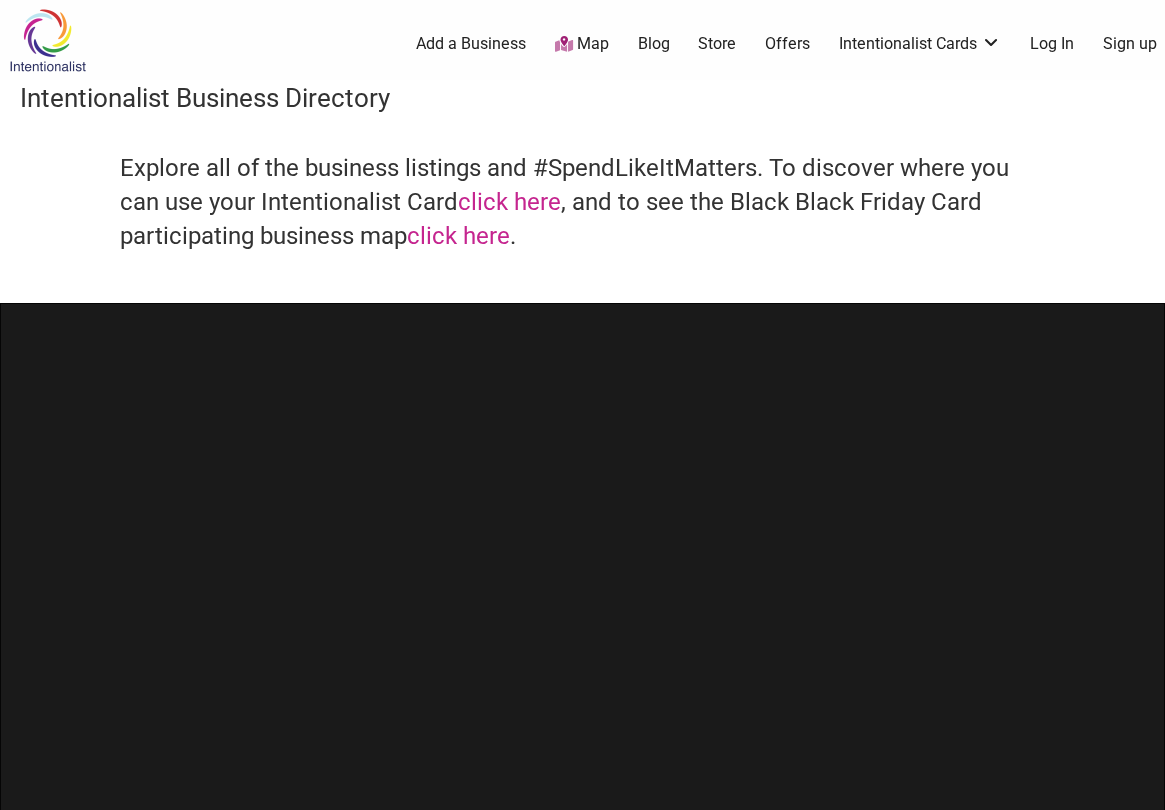 scroll, scrollTop: 0, scrollLeft: 0, axis: both 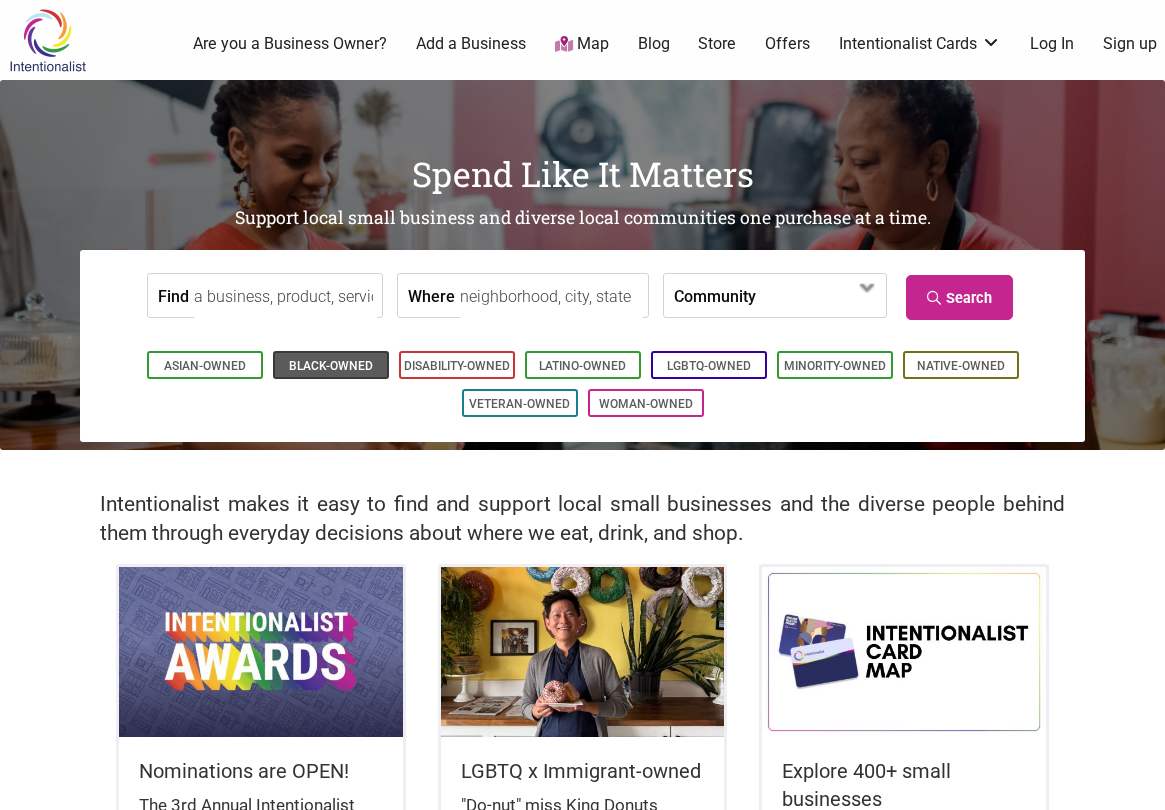 click on "Black-Owned" at bounding box center [331, 366] 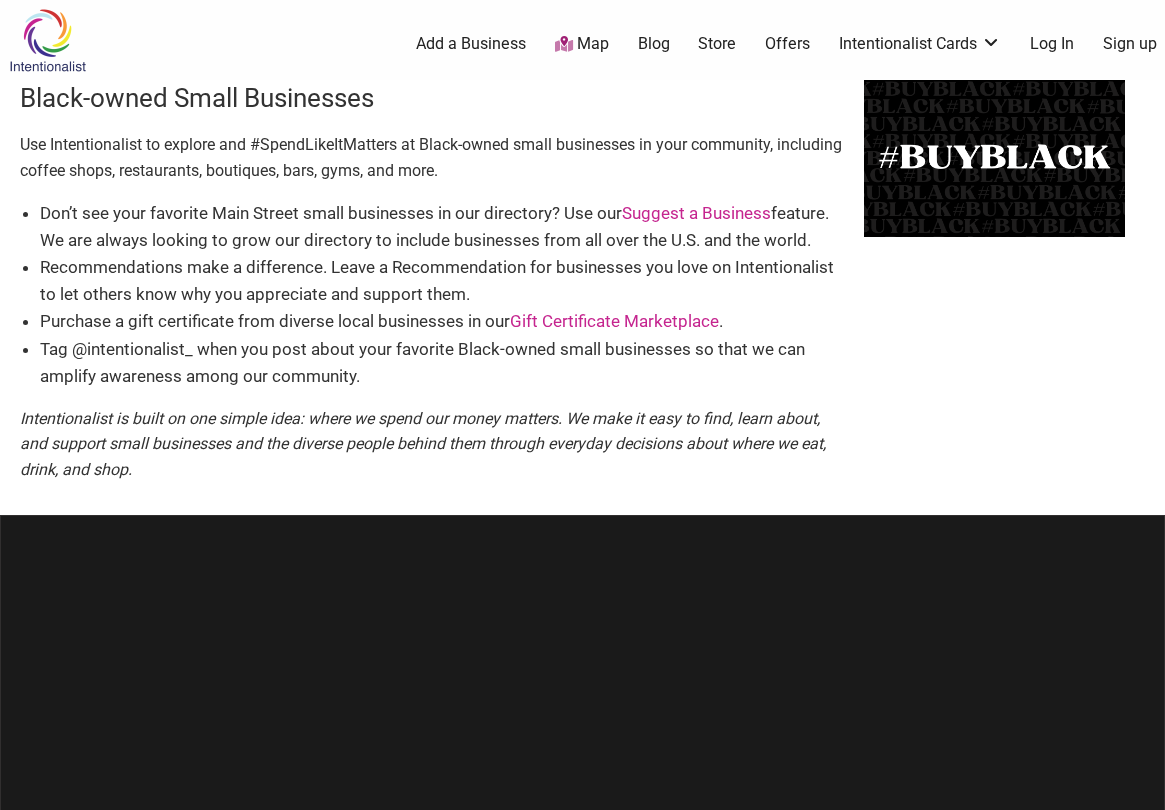 scroll, scrollTop: 0, scrollLeft: 0, axis: both 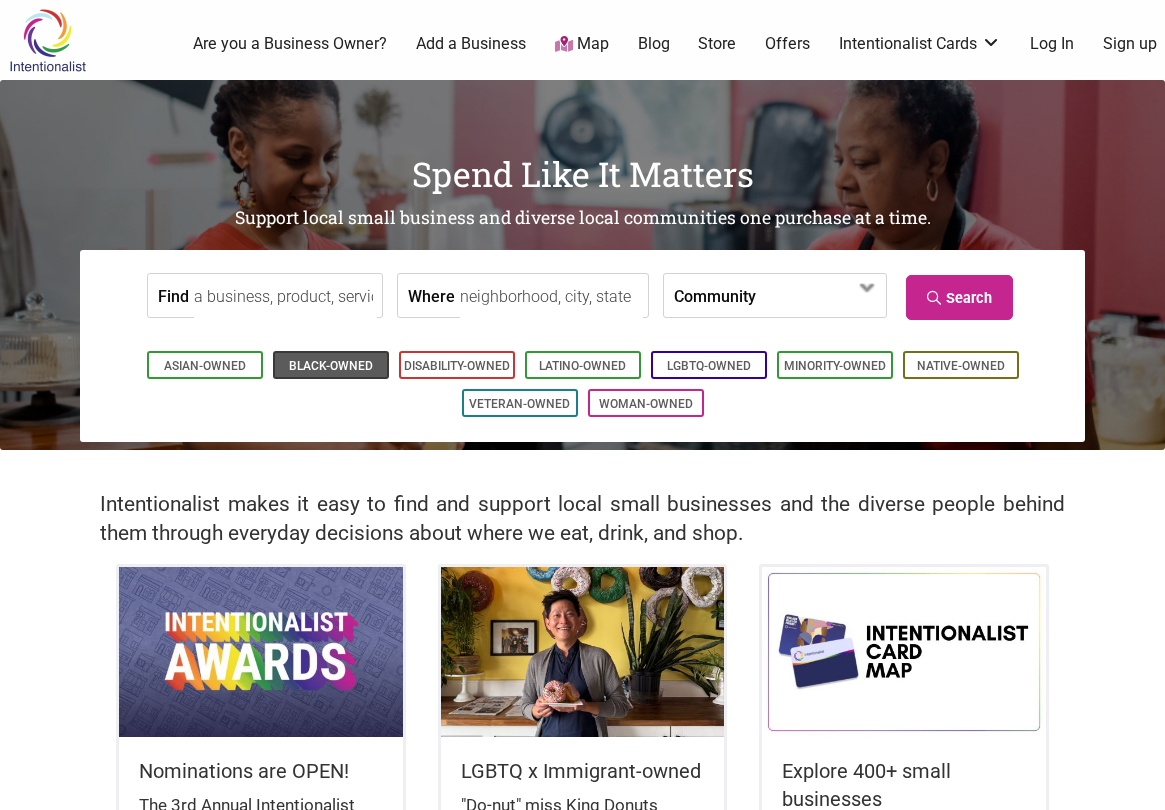 click on "Black-Owned" at bounding box center [331, 366] 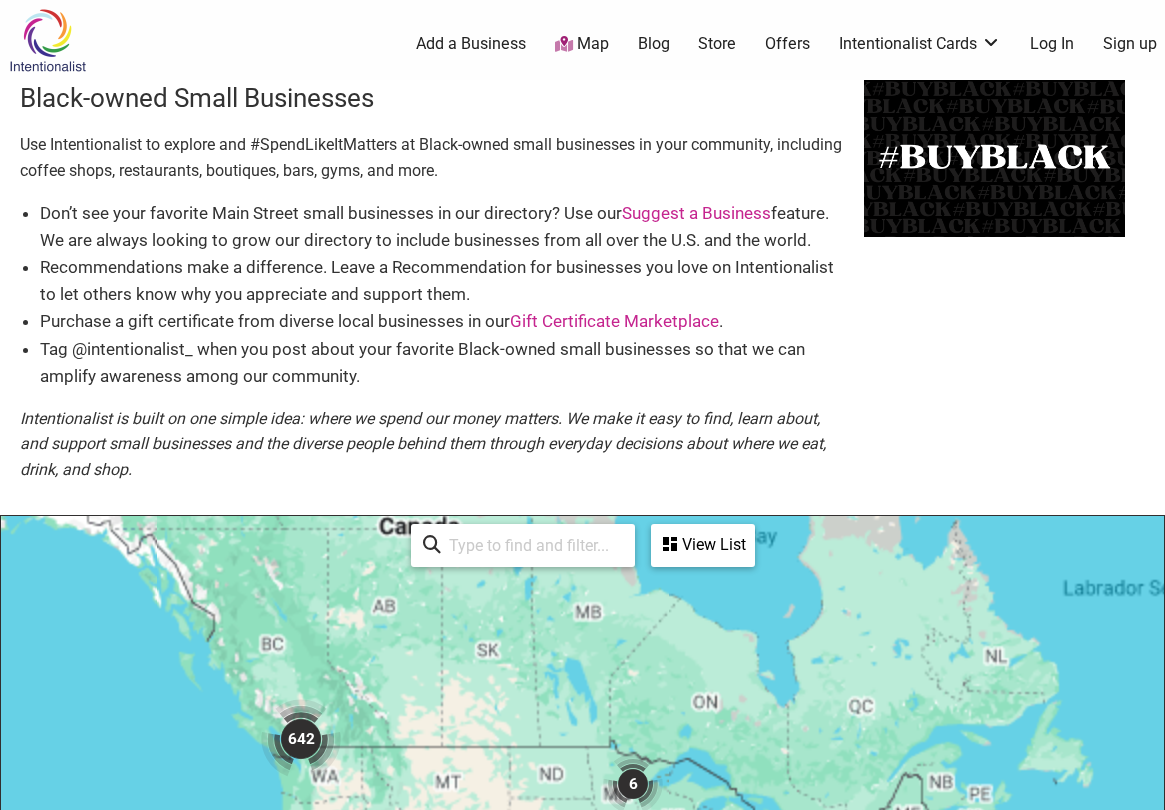 scroll, scrollTop: 600, scrollLeft: 0, axis: vertical 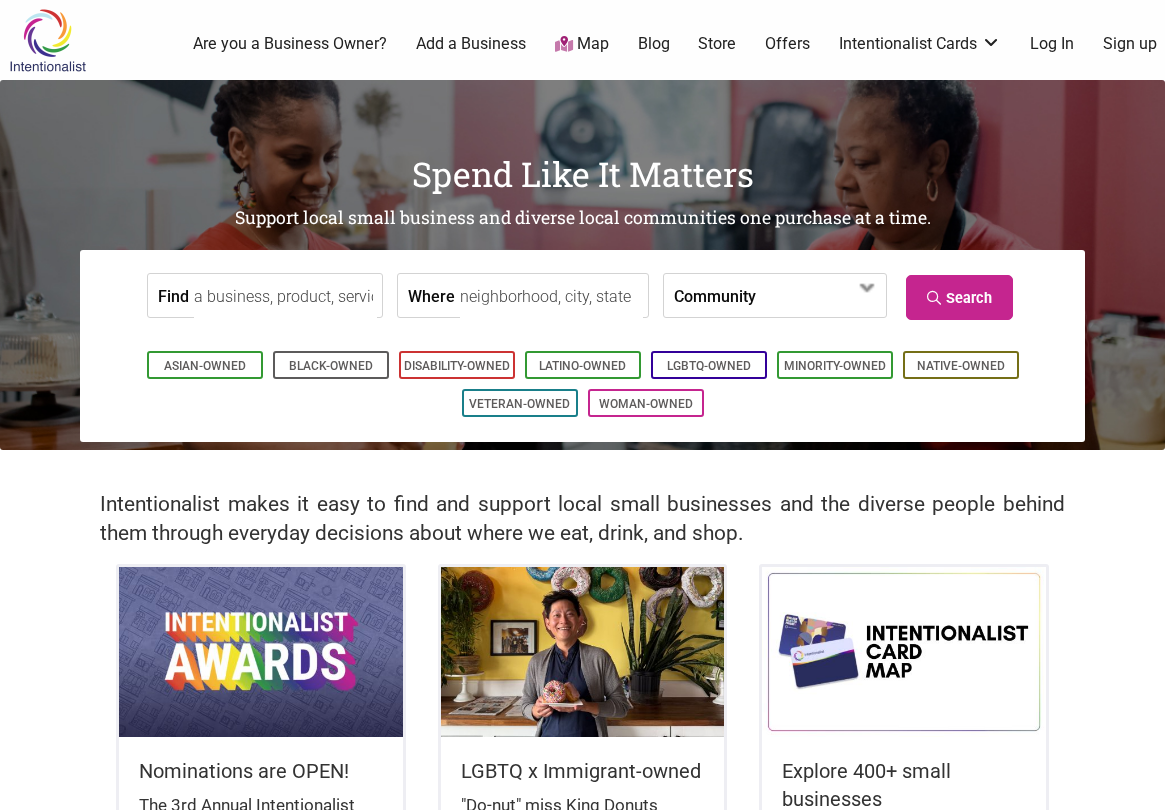 click on "Map" at bounding box center [582, 44] 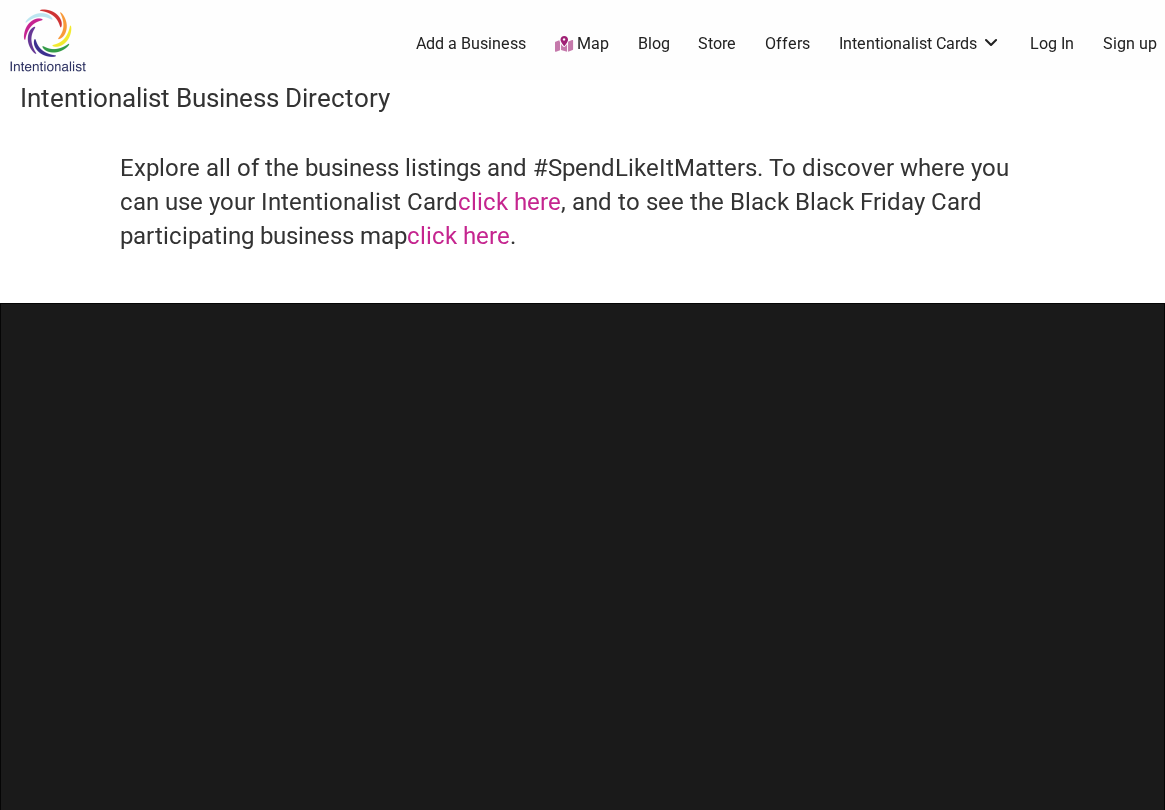 scroll, scrollTop: 0, scrollLeft: 0, axis: both 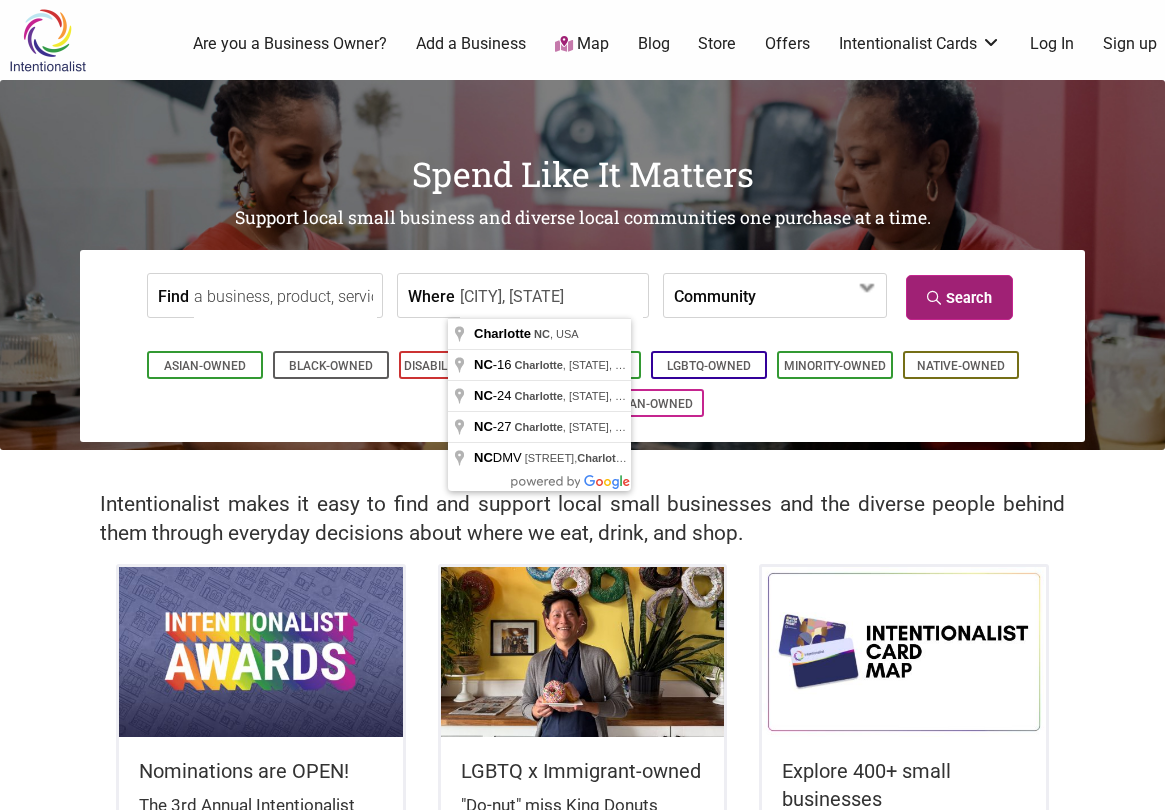 type on "[CITY], [STATE]" 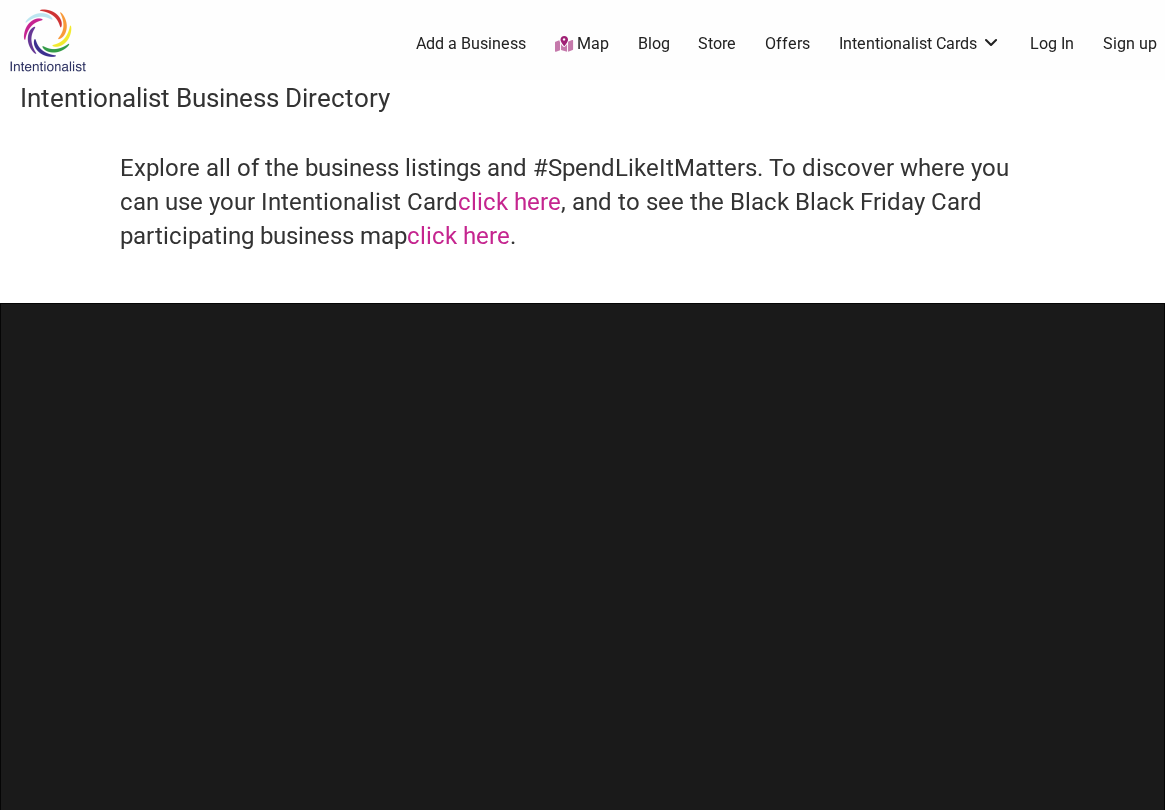 scroll, scrollTop: 0, scrollLeft: 0, axis: both 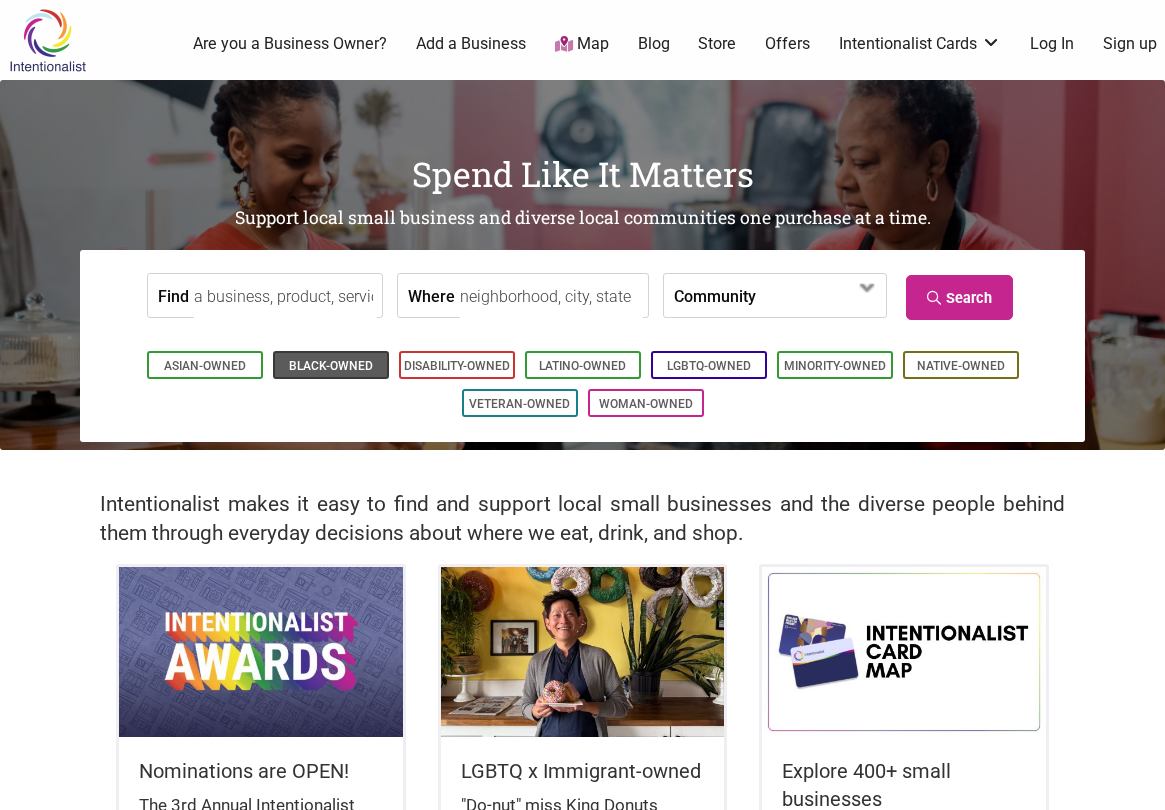 click on "Black-Owned" at bounding box center (331, 366) 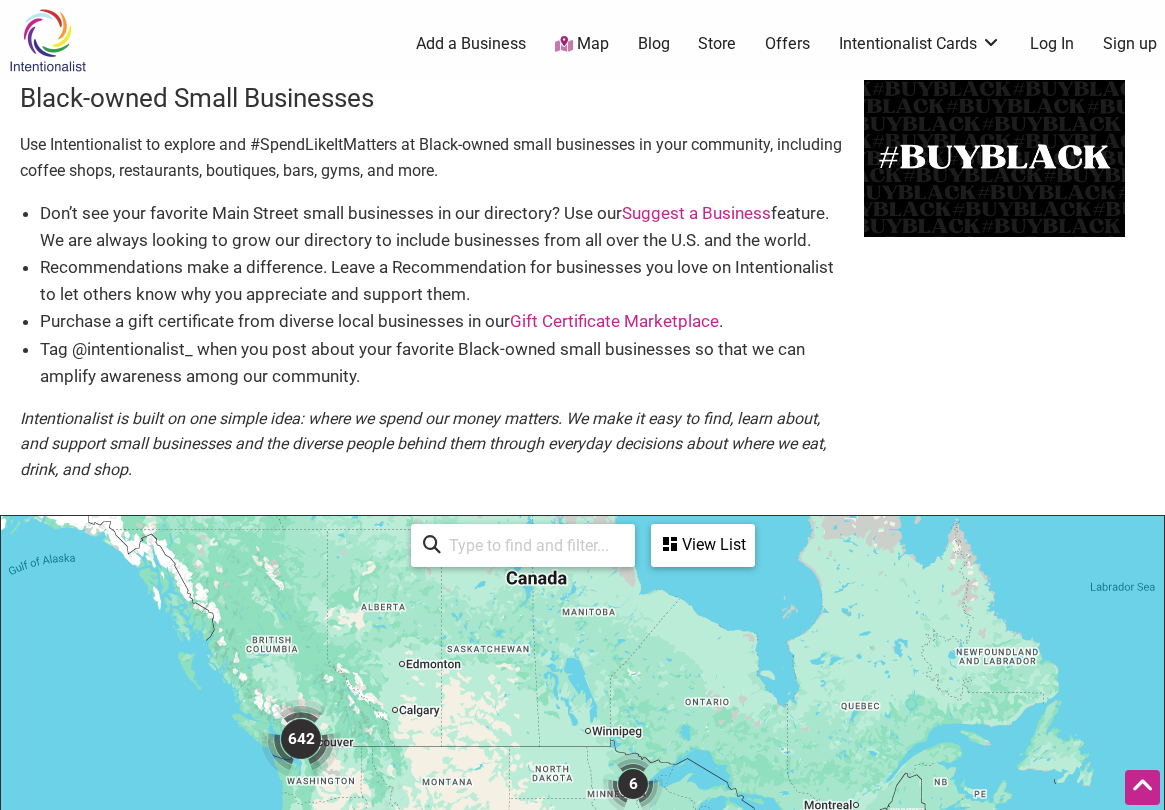 scroll, scrollTop: 961, scrollLeft: 0, axis: vertical 